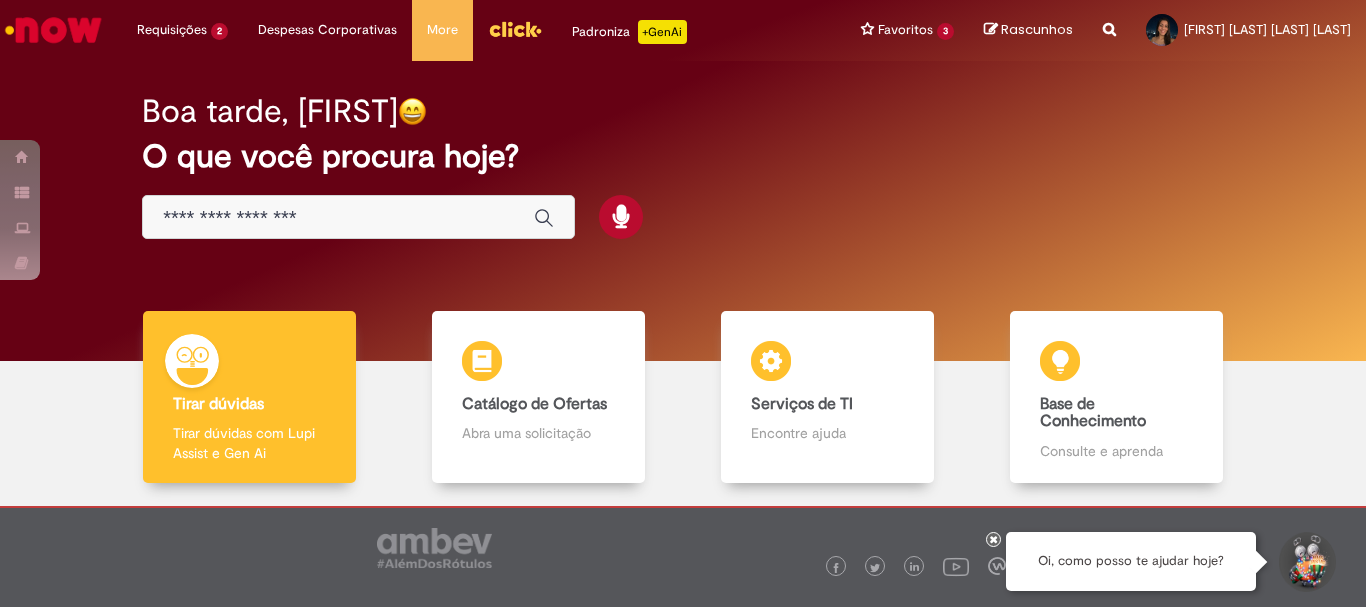 scroll, scrollTop: 0, scrollLeft: 0, axis: both 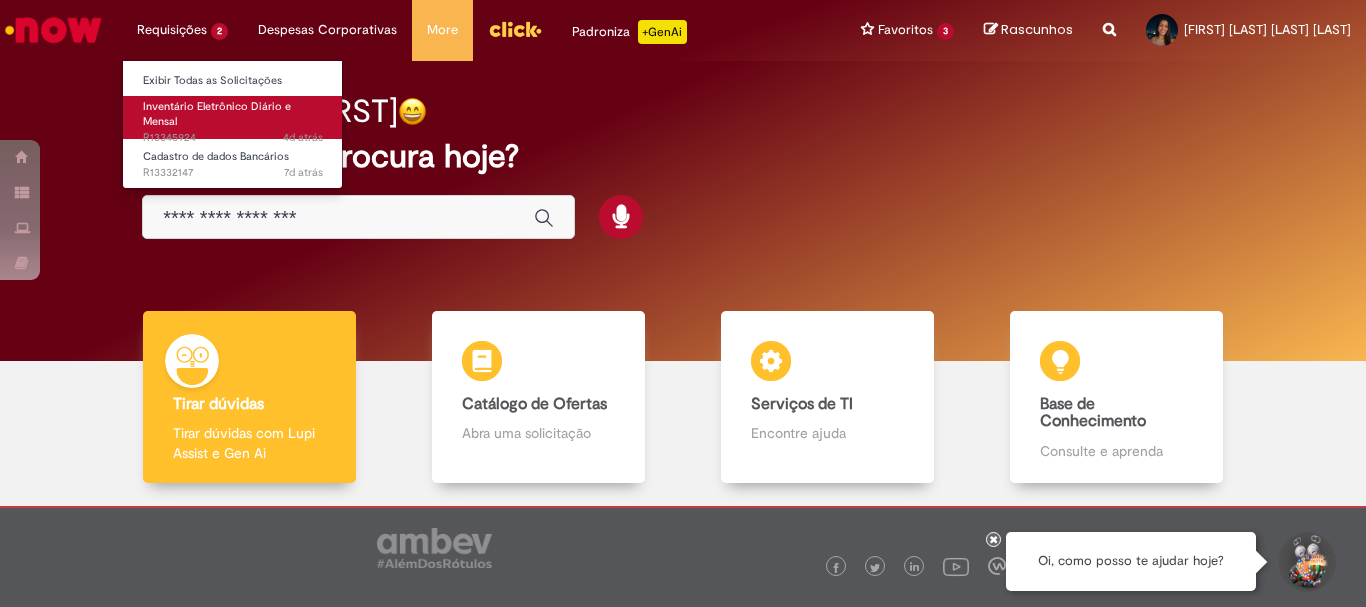 click on "Inventário Eletrônico Diário e Mensal" at bounding box center (217, 114) 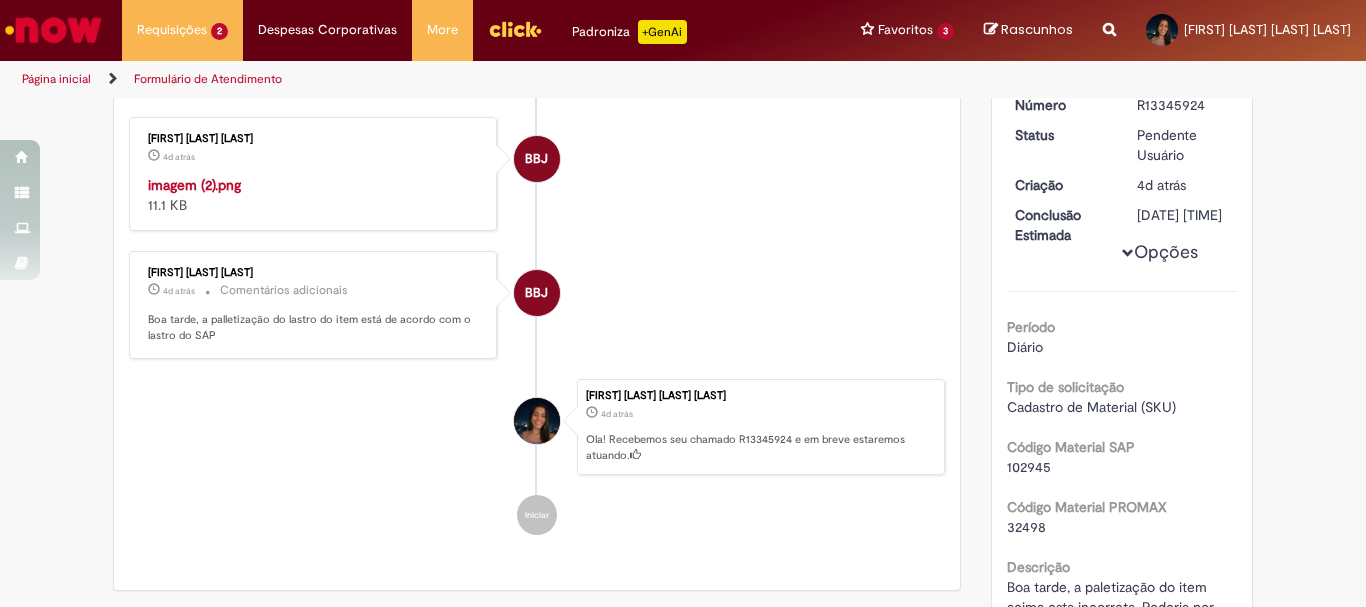scroll, scrollTop: 0, scrollLeft: 0, axis: both 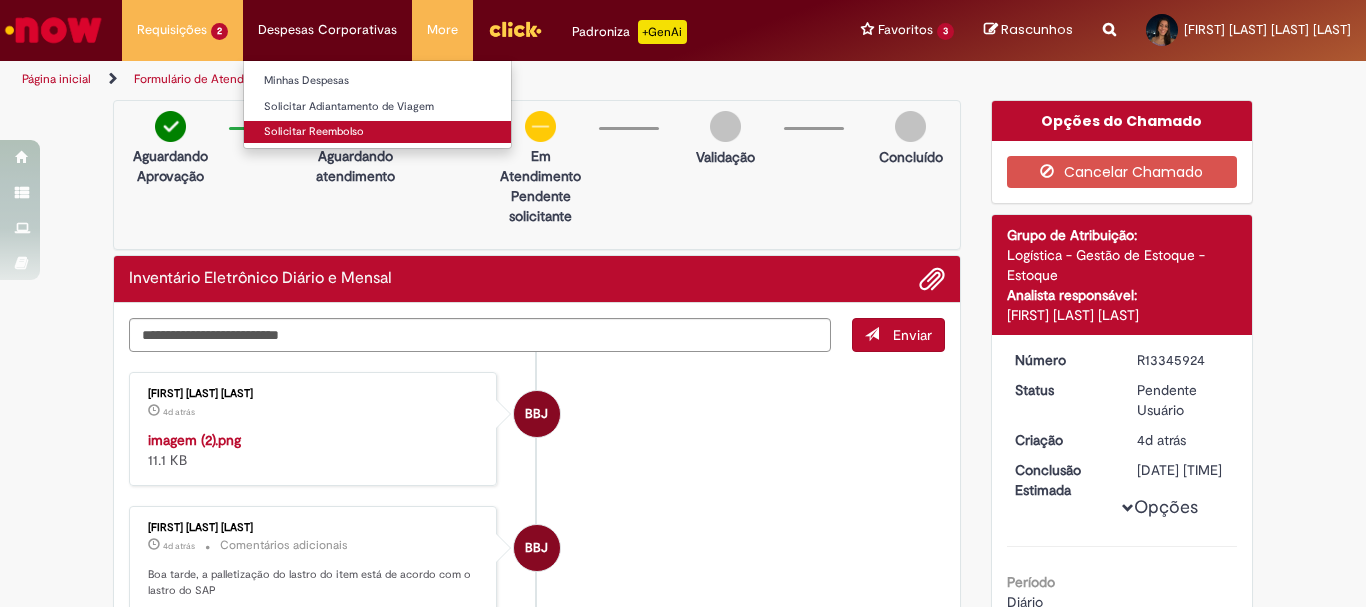 click on "Solicitar Reembolso" at bounding box center [377, 132] 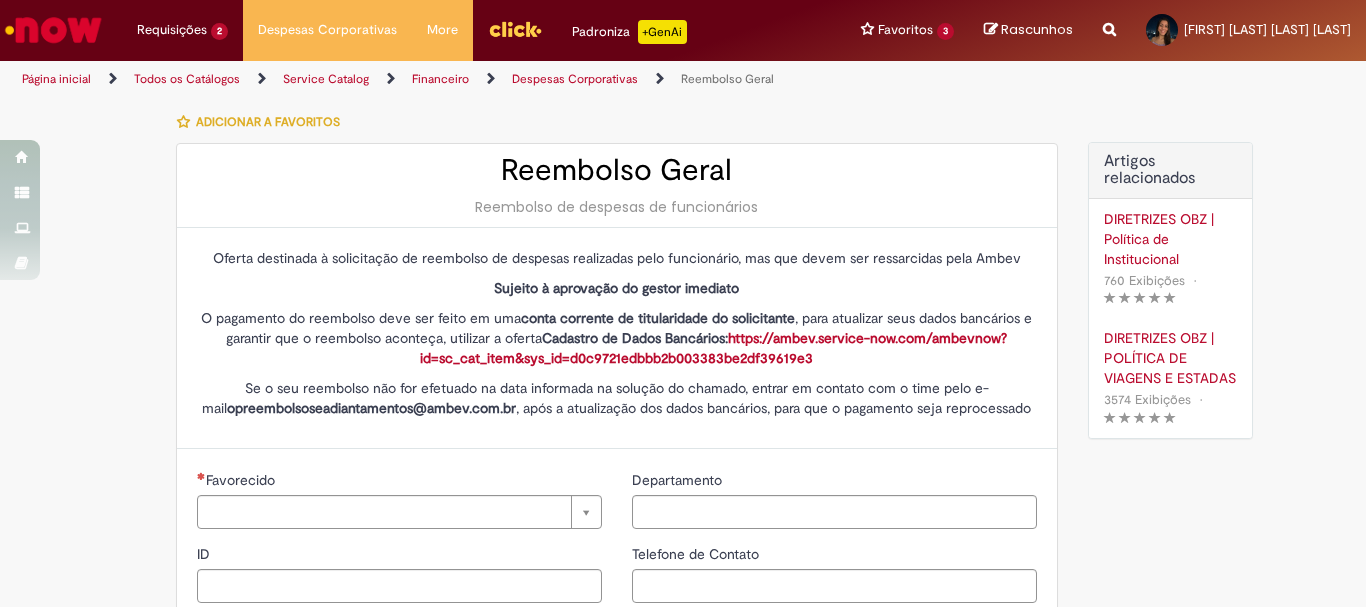 type on "********" 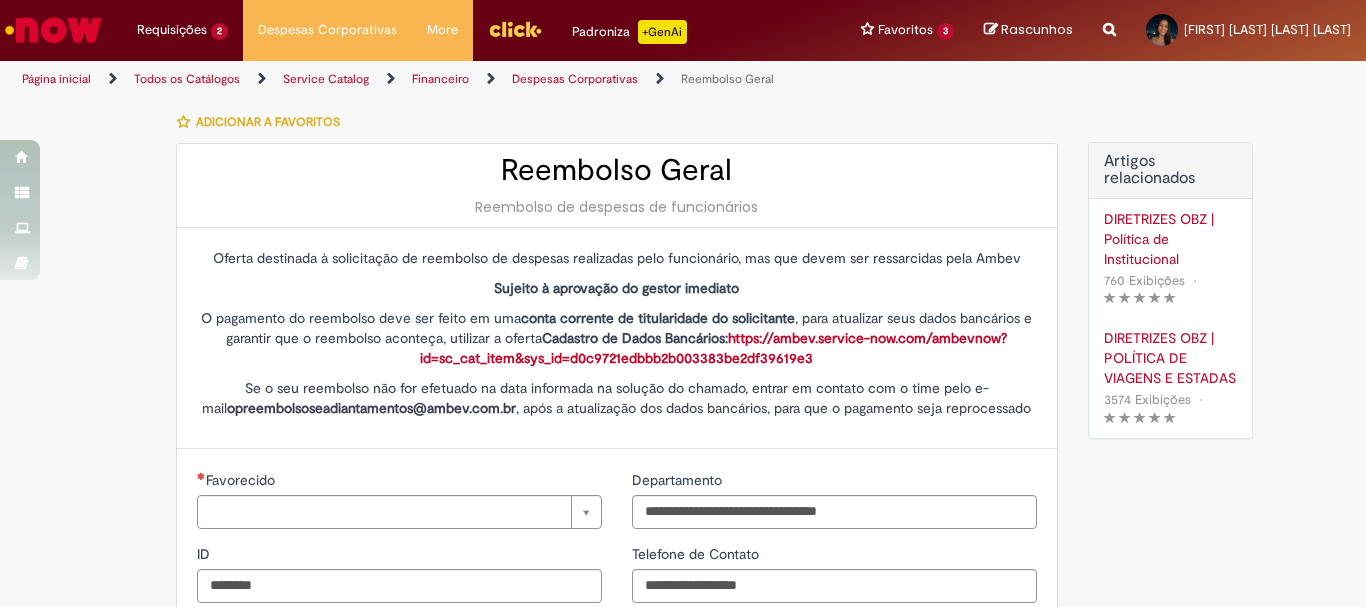 type on "**********" 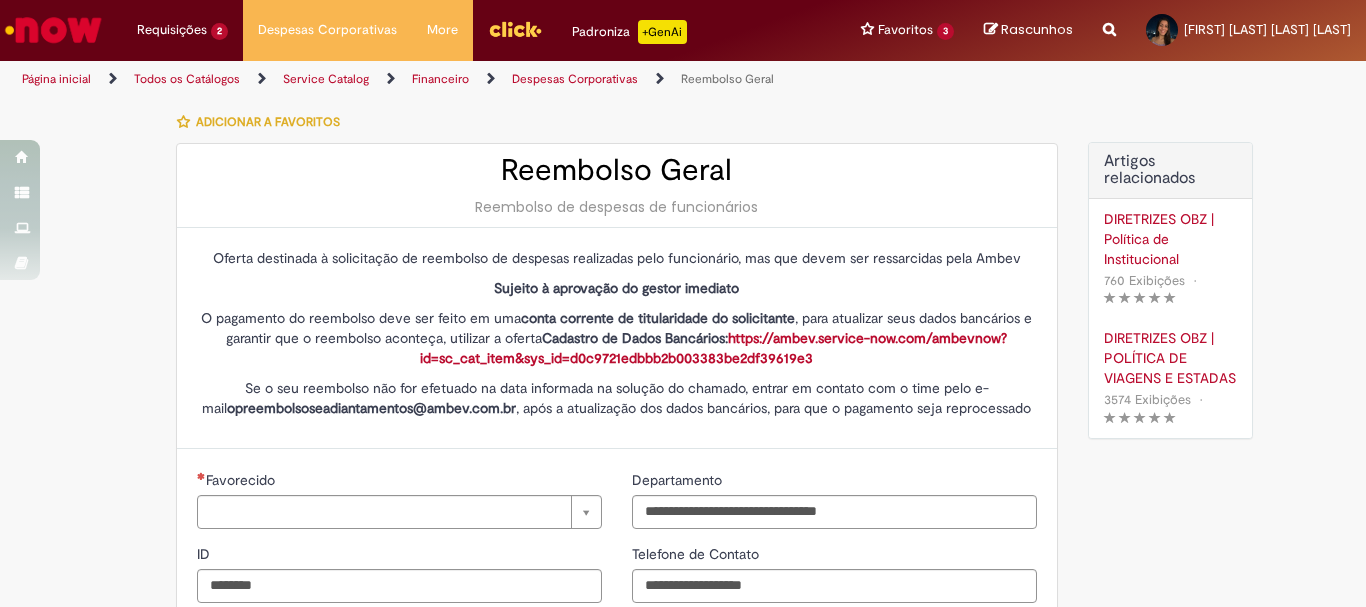 type on "**********" 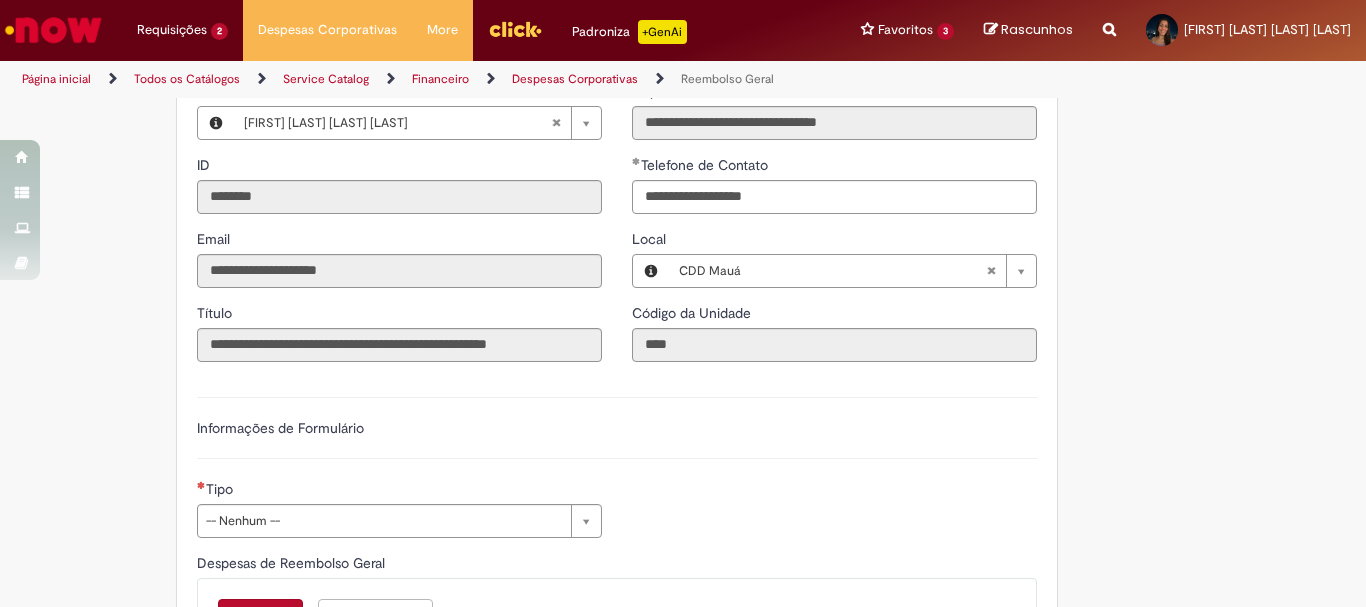 scroll, scrollTop: 0, scrollLeft: 0, axis: both 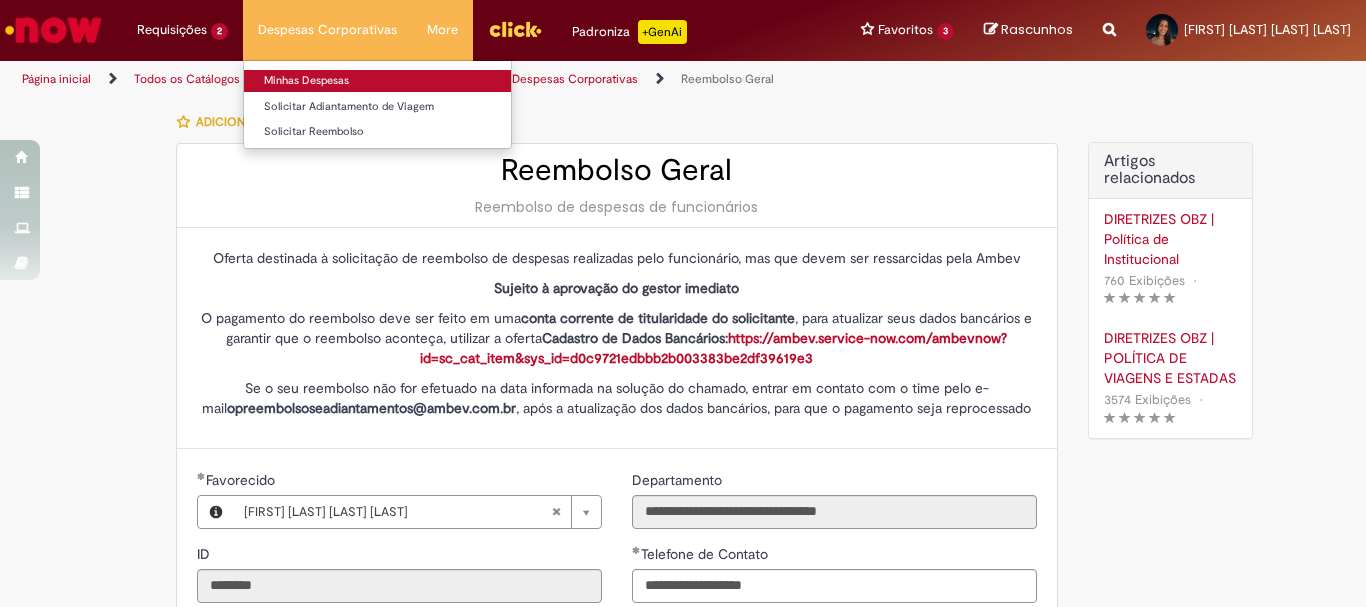 click on "Minhas Despesas" at bounding box center [377, 81] 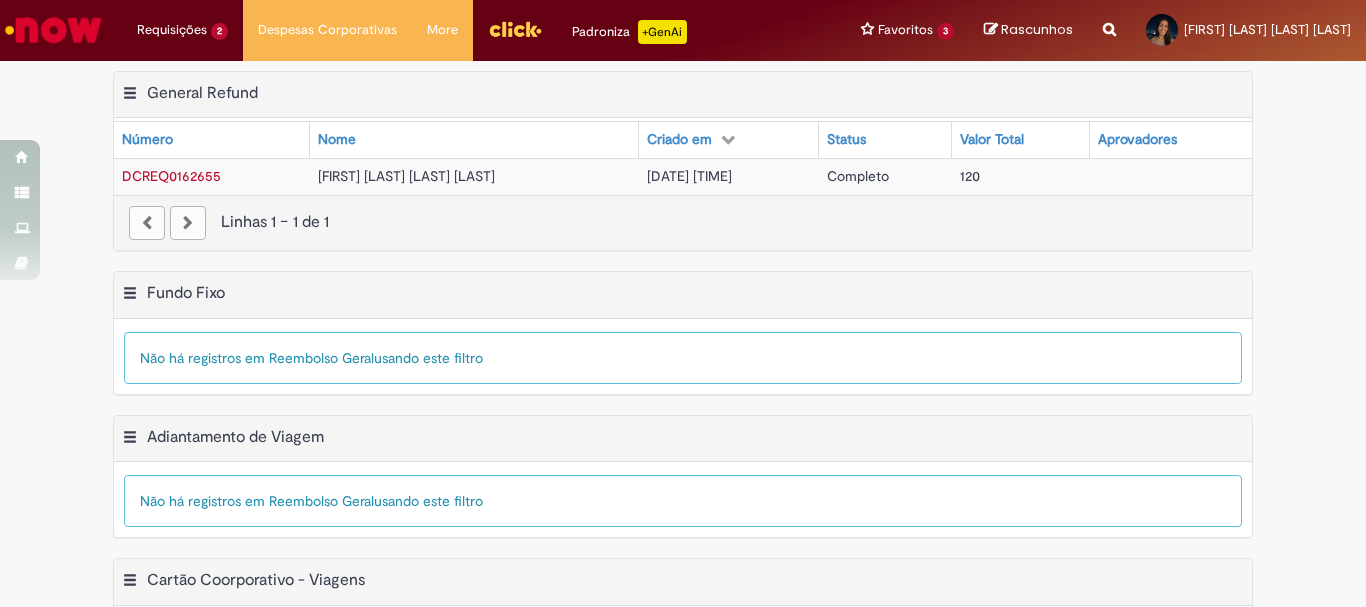 click on "[FIRST] [LAST] [LAST] [LAST]" at bounding box center [406, 176] 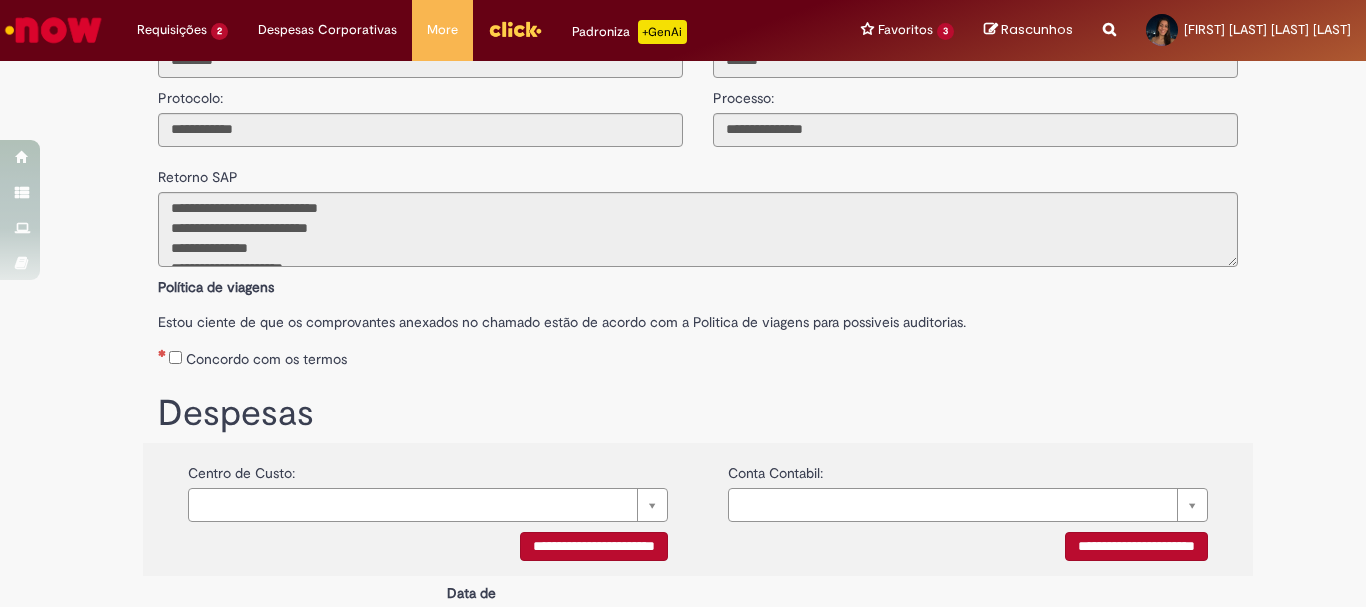 scroll, scrollTop: 0, scrollLeft: 0, axis: both 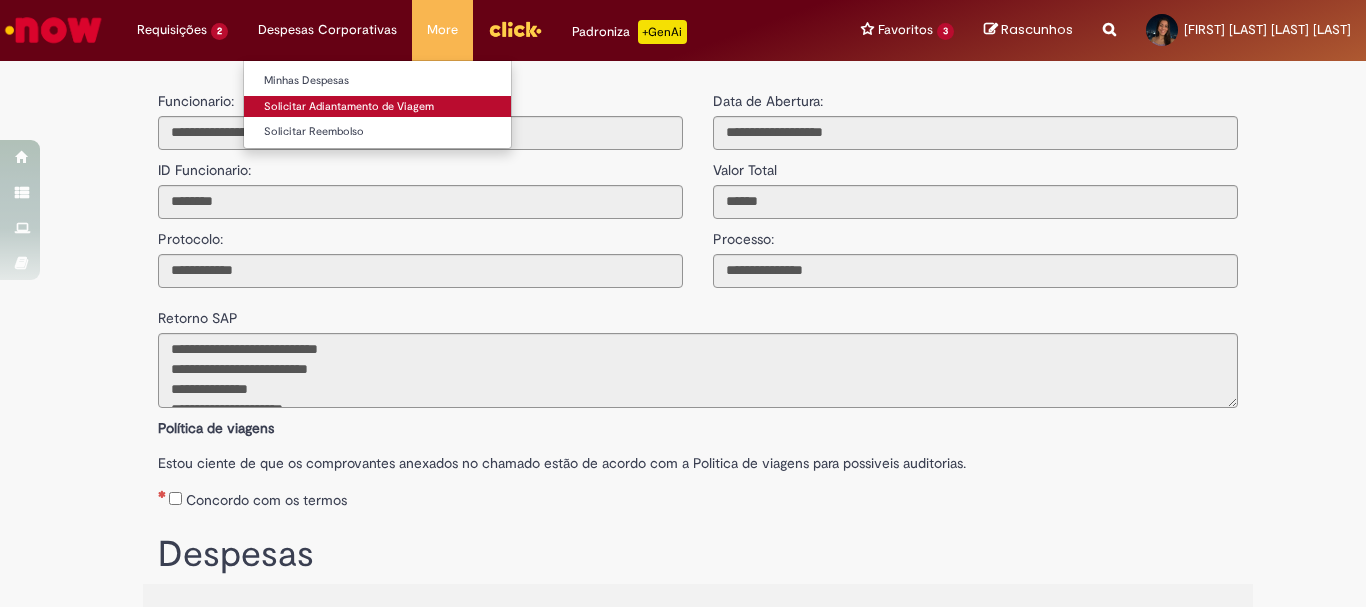 click on "Solicitar Adiantamento de Viagem" at bounding box center (377, 107) 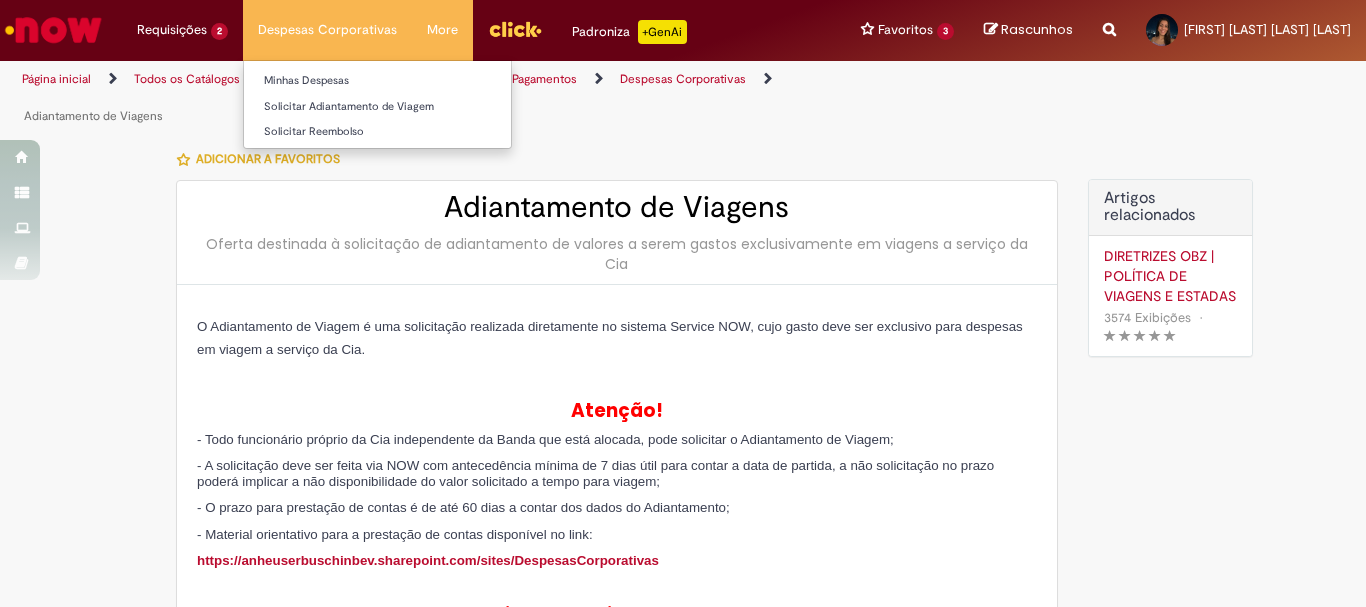 type on "********" 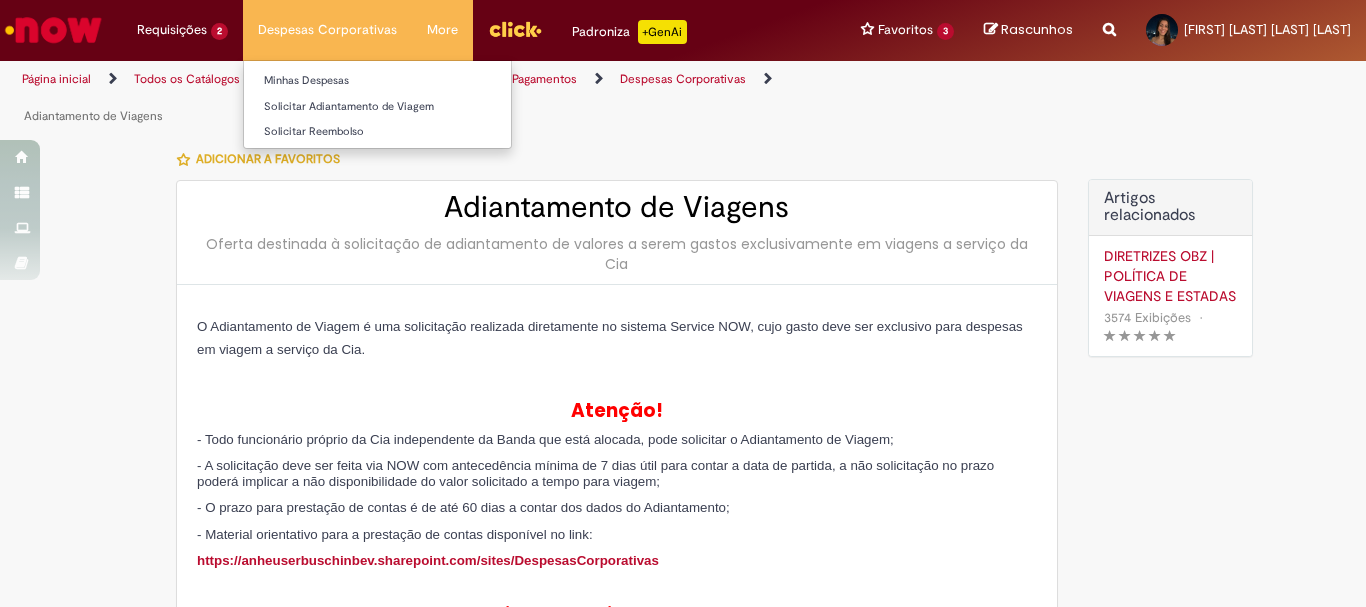 type on "**********" 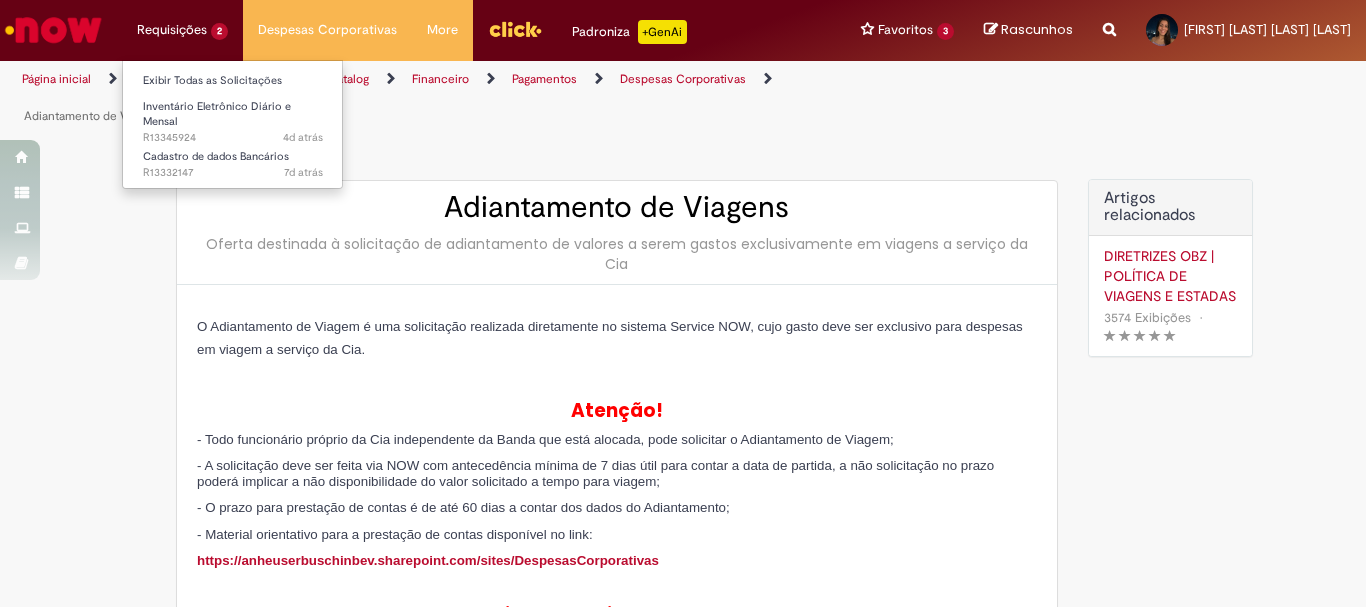 click on "Requisições   2
Exibir Todas as Solicitações
Inventário Eletrônico Diário e Mensal
4d atrás 4 dias atrás  R13345924
Cadastro de dados Bancários
7d atrás 7 dias atrás  R13332147" at bounding box center (182, 30) 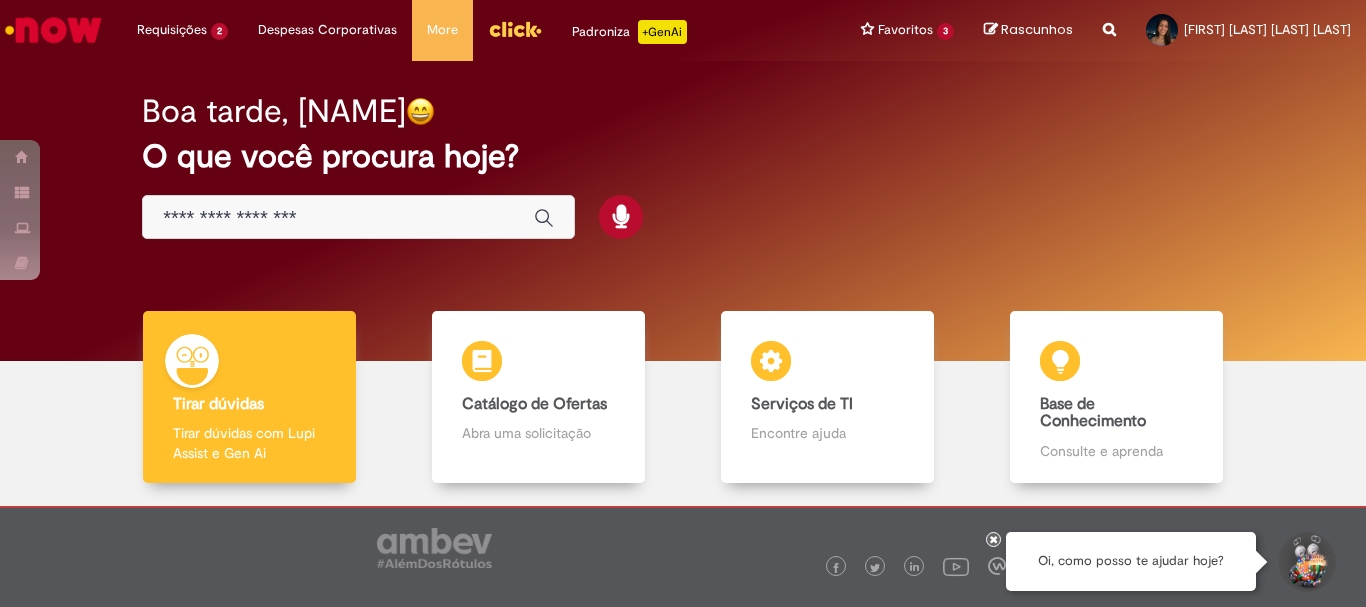 scroll, scrollTop: 0, scrollLeft: 0, axis: both 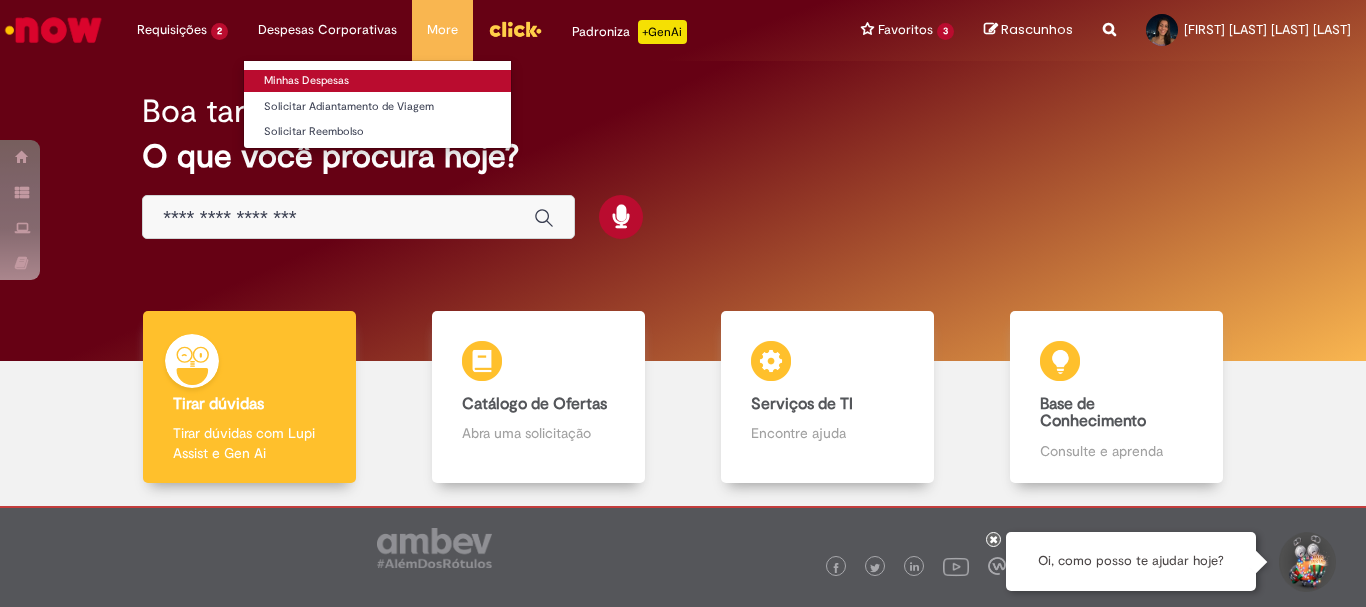 click on "Minhas Despesas" at bounding box center (377, 81) 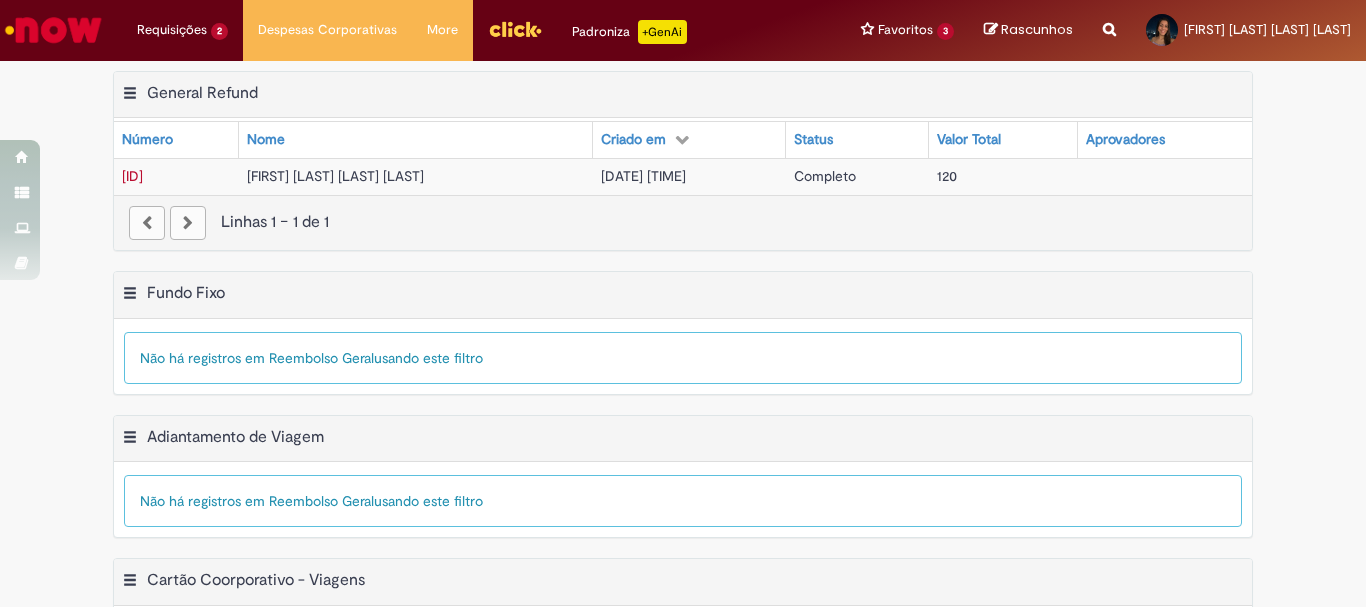 click on "Completo" at bounding box center (825, 176) 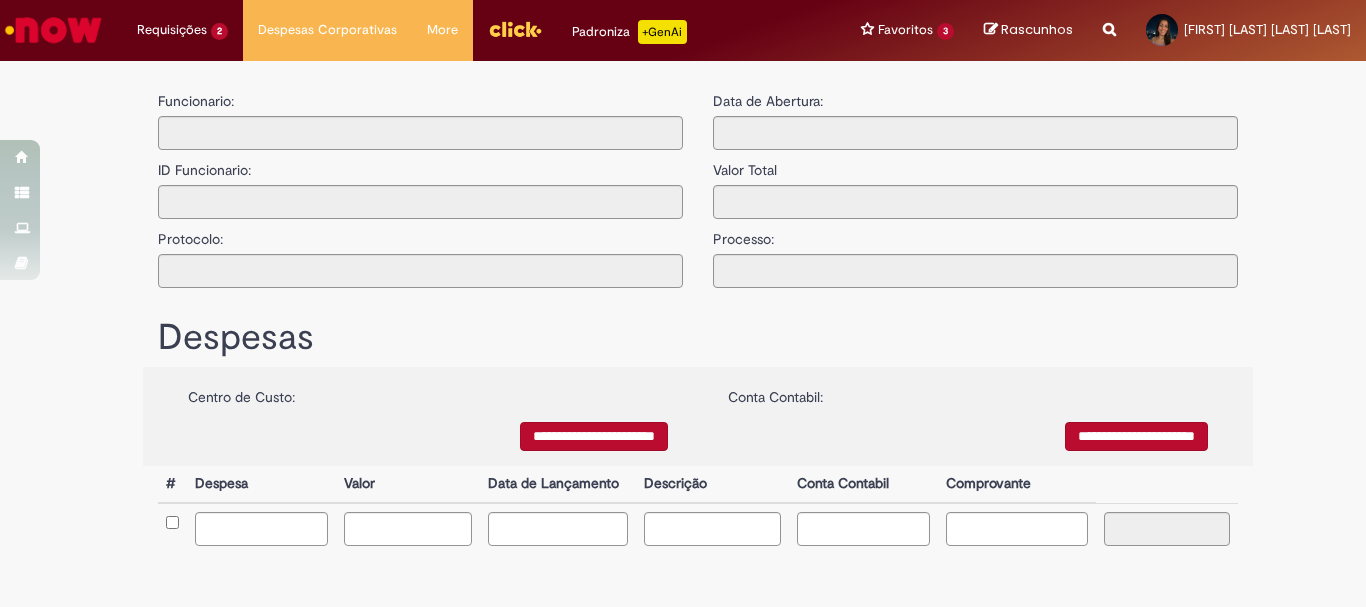 type on "**********" 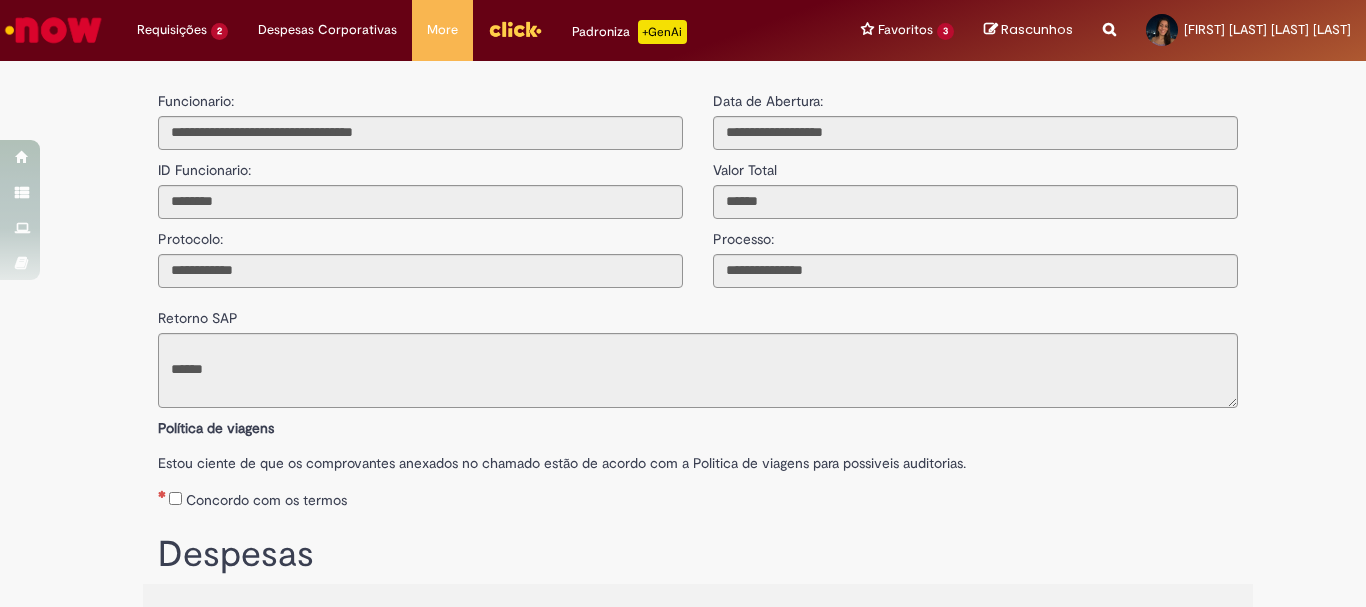 scroll, scrollTop: 0, scrollLeft: 0, axis: both 